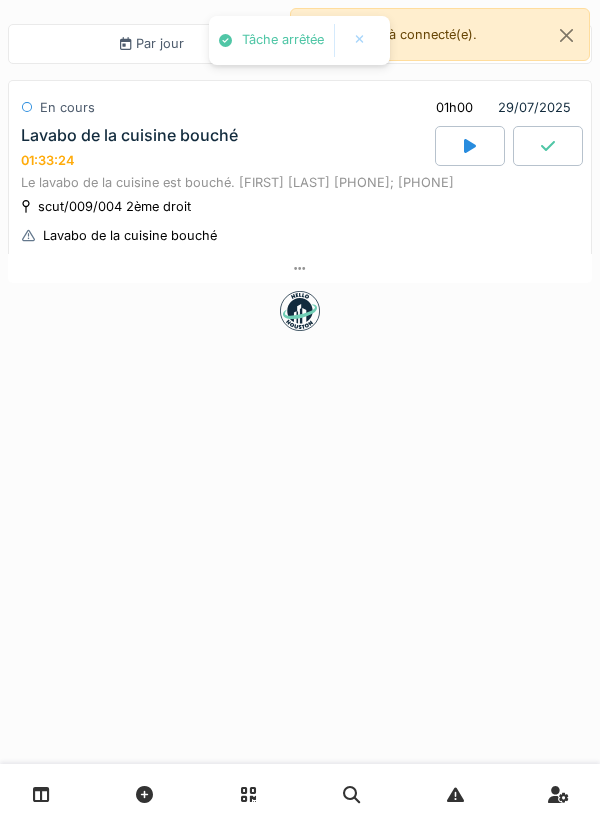 scroll, scrollTop: 0, scrollLeft: 0, axis: both 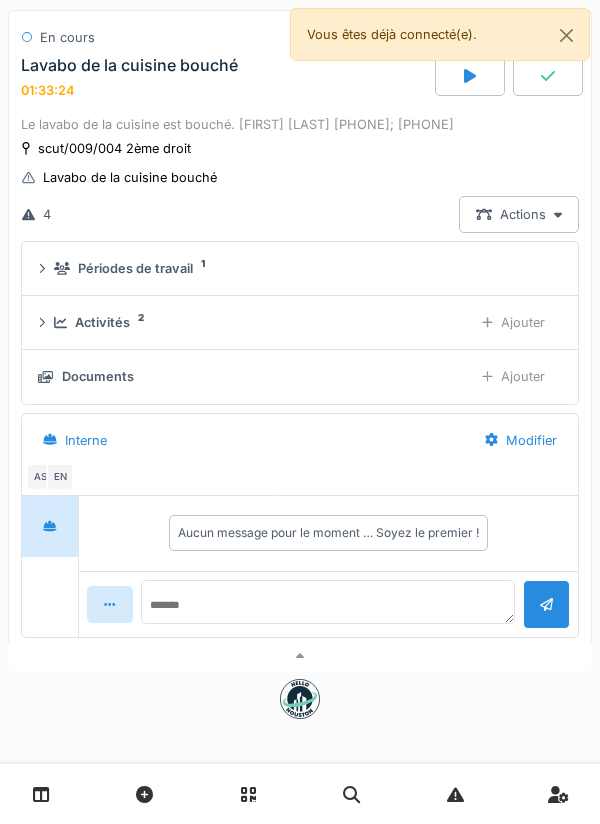 click on "Ajouter" at bounding box center [513, 376] 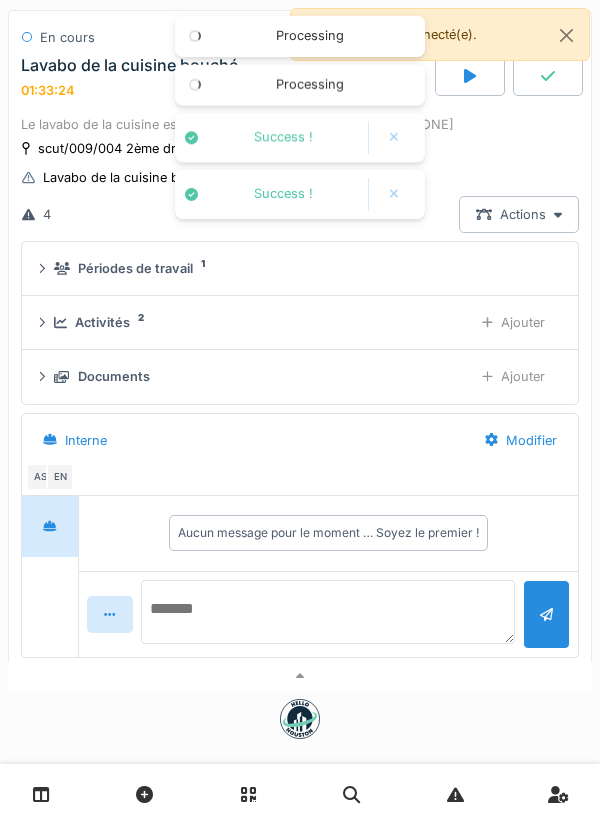 click at bounding box center [328, 612] 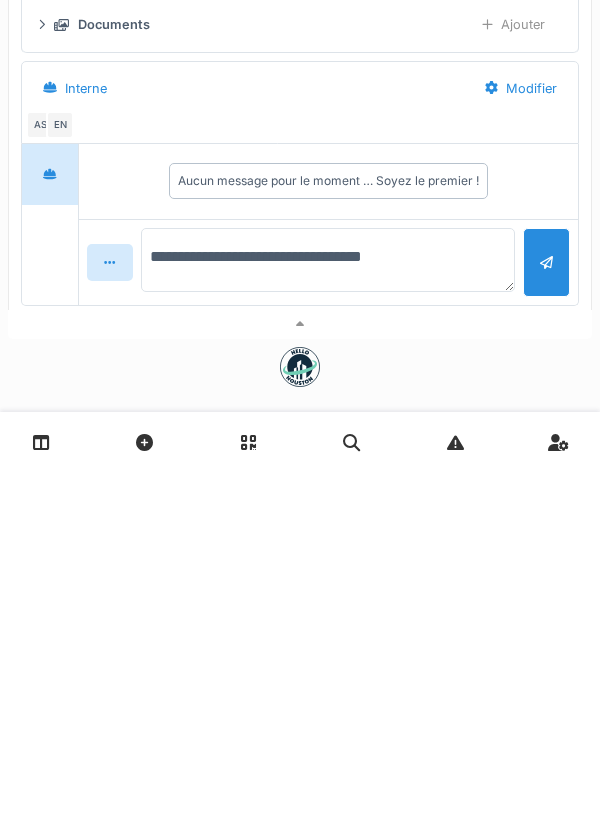 type on "**********" 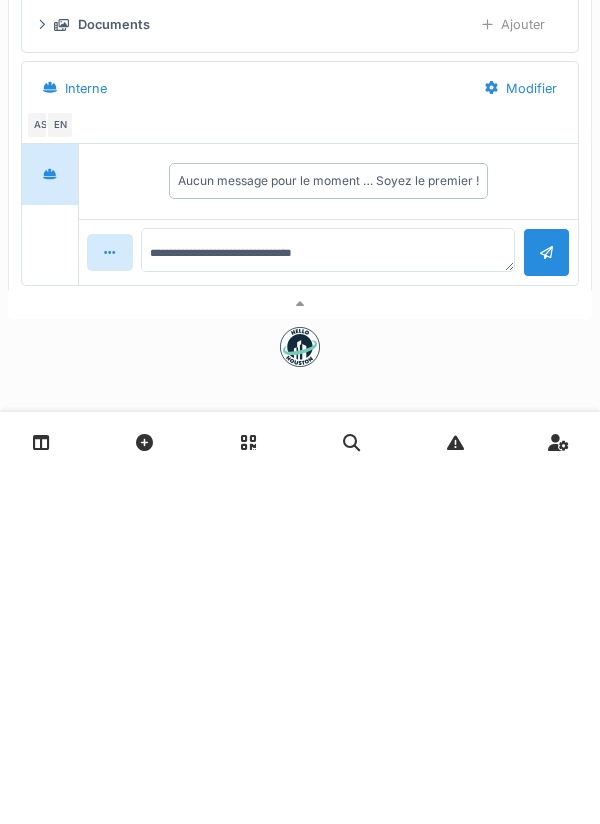 click at bounding box center [546, 604] 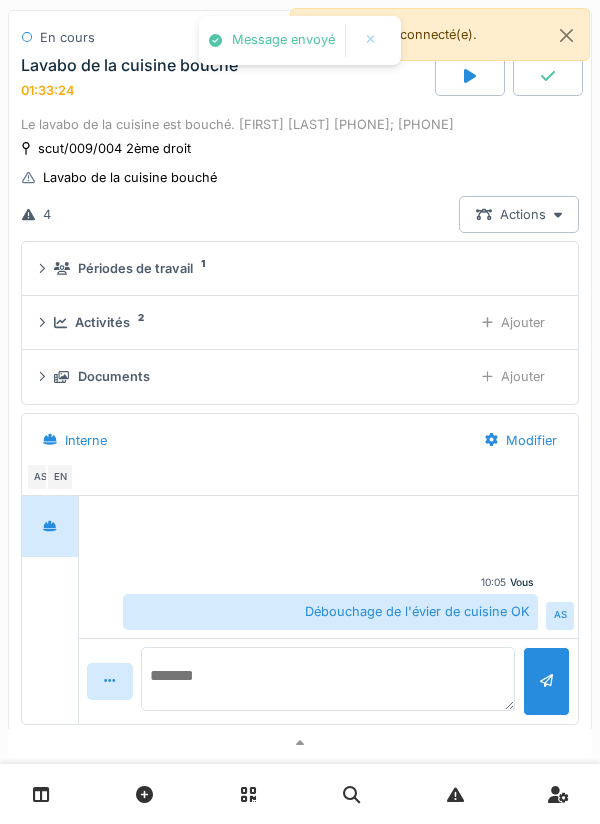click at bounding box center [328, 679] 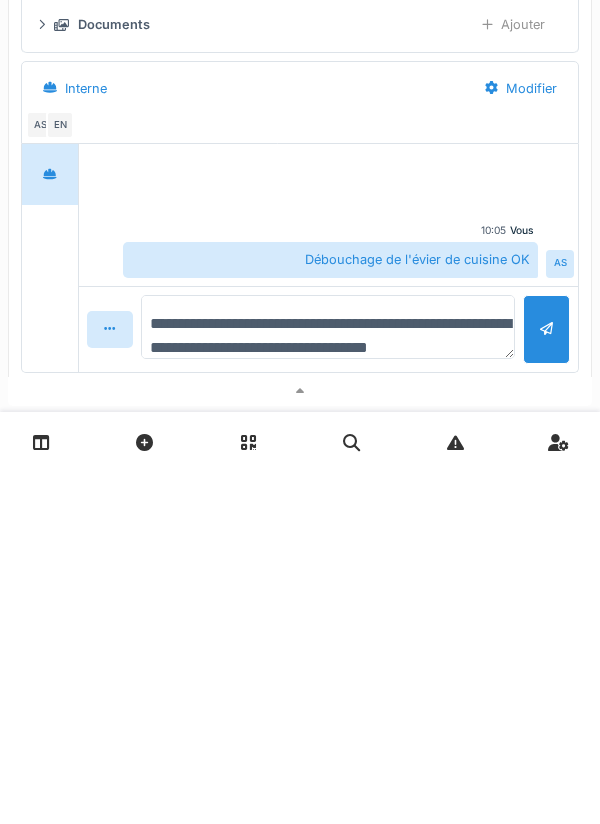 scroll, scrollTop: 24, scrollLeft: 0, axis: vertical 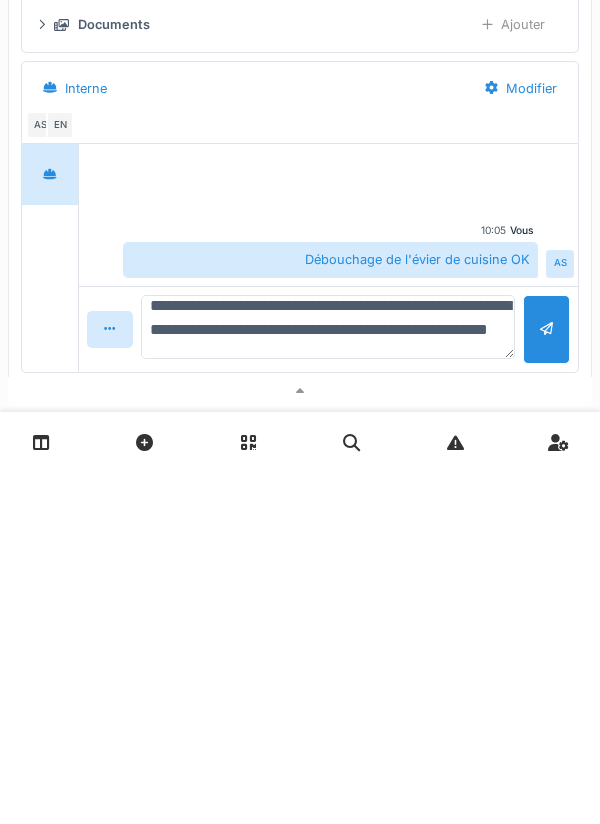 type on "**********" 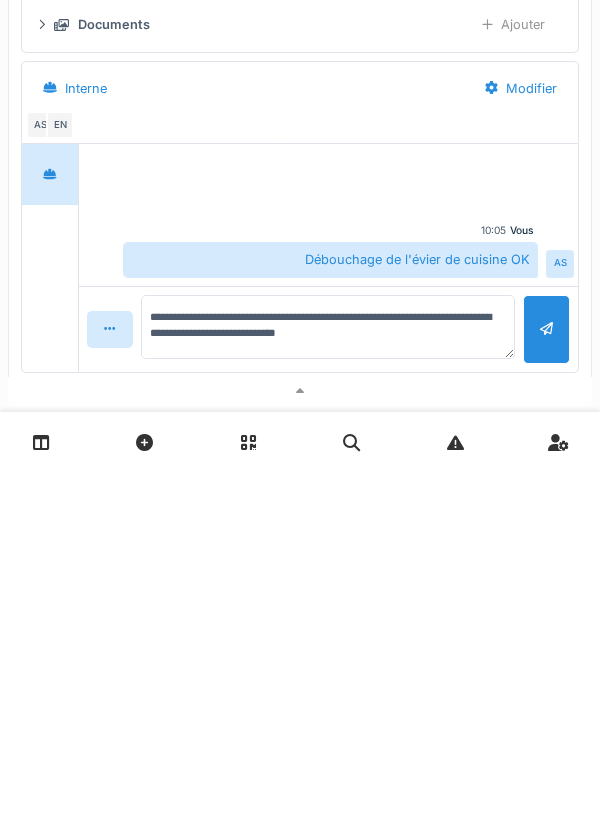 click at bounding box center (546, 681) 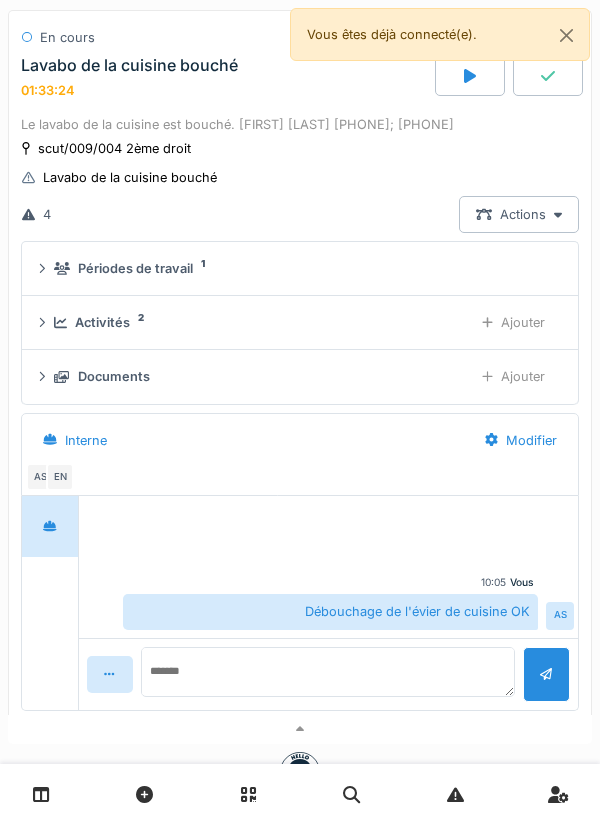 scroll, scrollTop: 0, scrollLeft: 0, axis: both 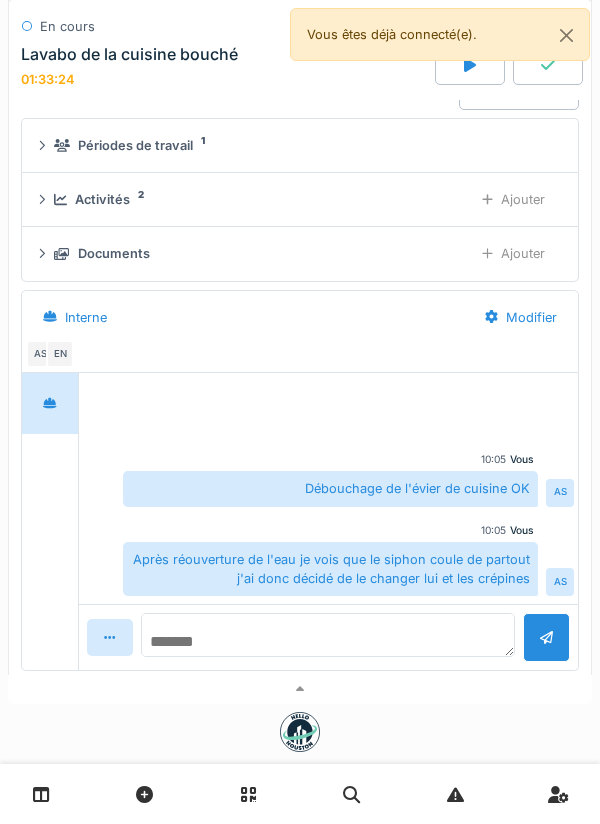click at bounding box center (328, 635) 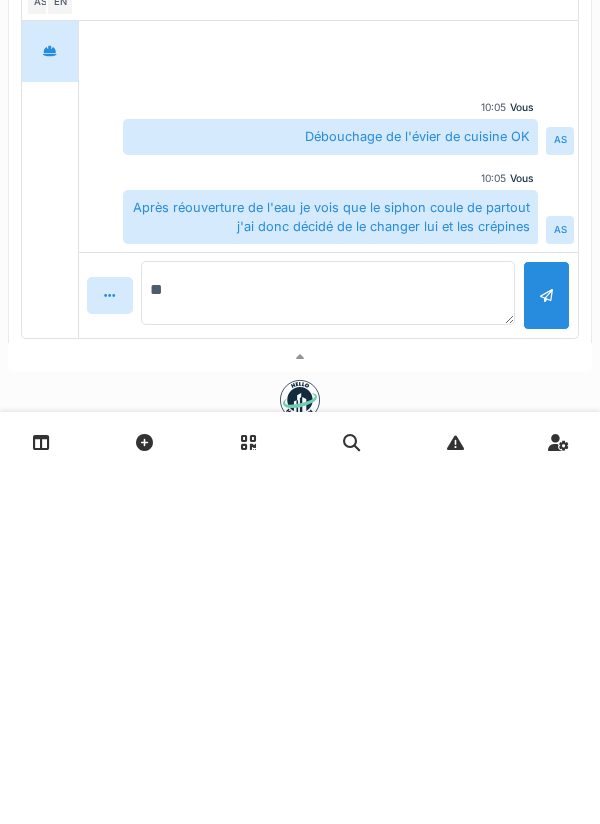 type on "*" 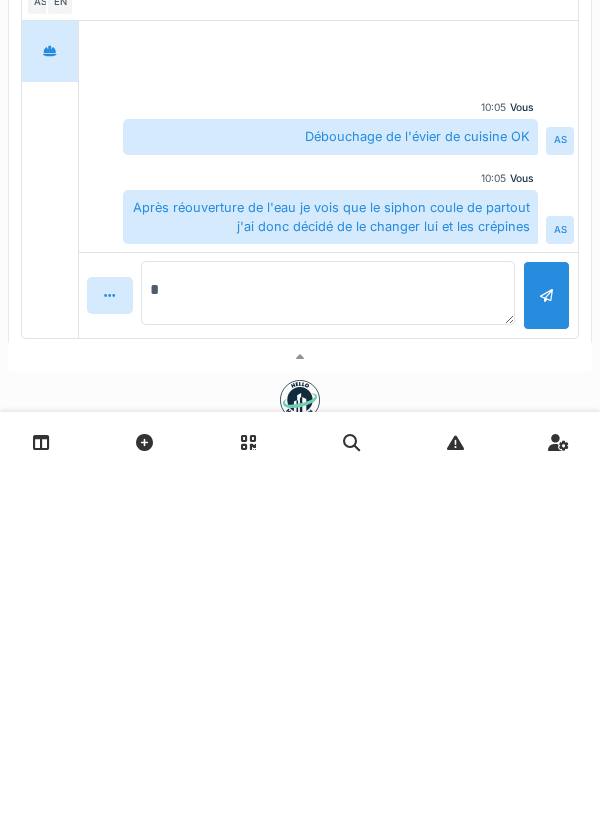 type 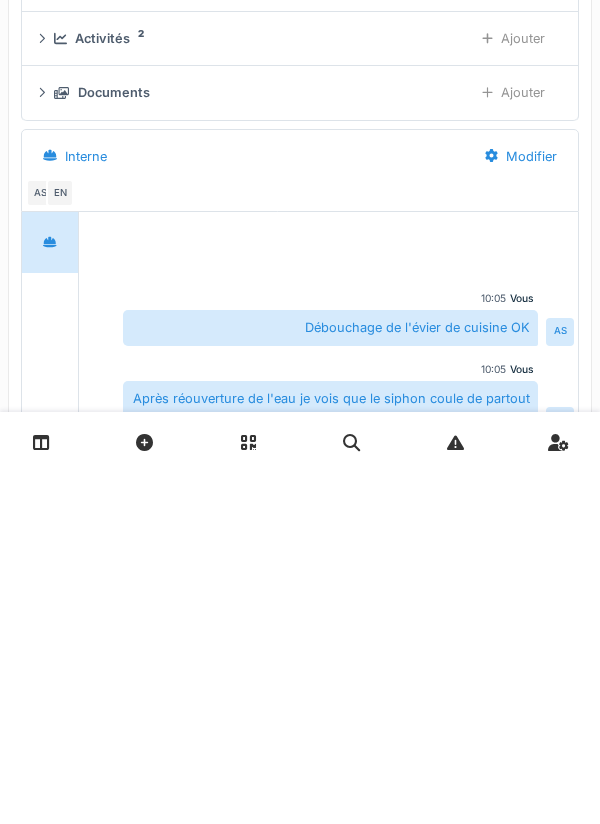 scroll, scrollTop: 0, scrollLeft: 0, axis: both 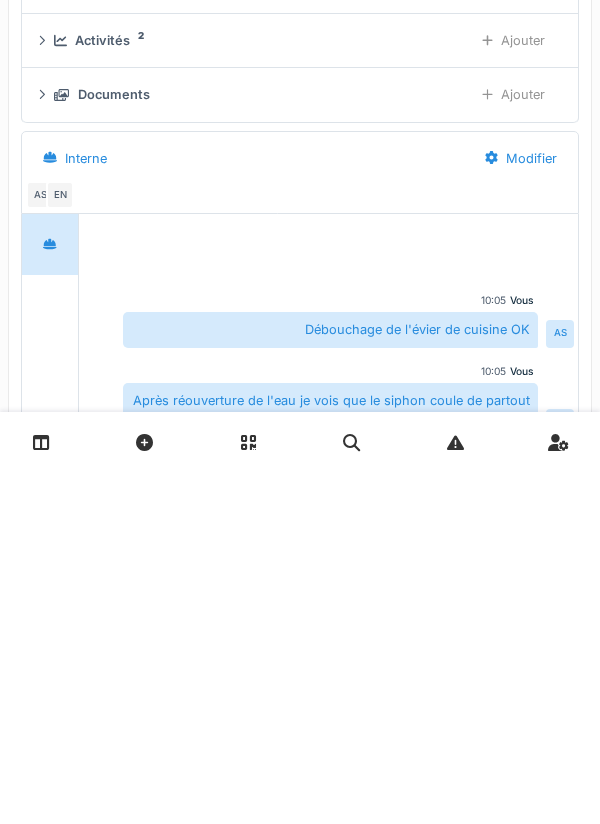 click on "Ajouter" at bounding box center (513, 392) 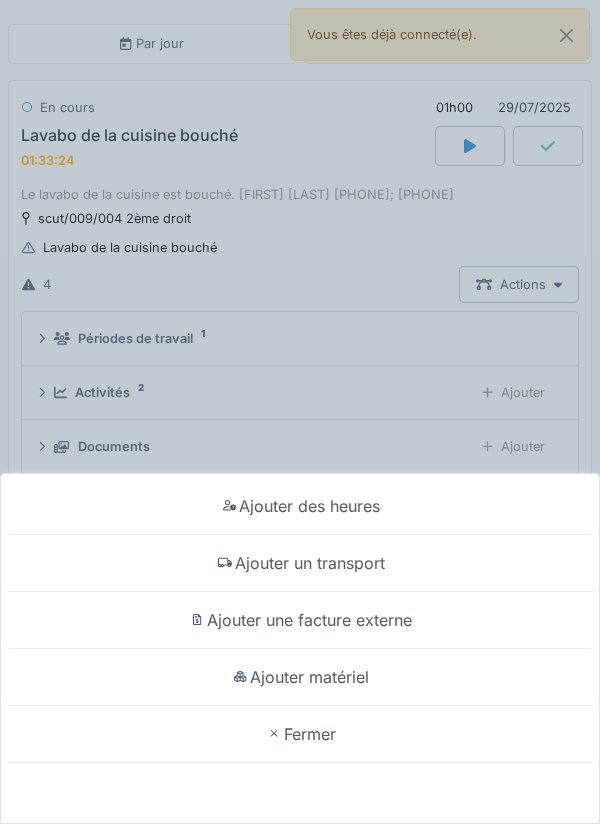 click on "Ajouter matériel" at bounding box center [300, 677] 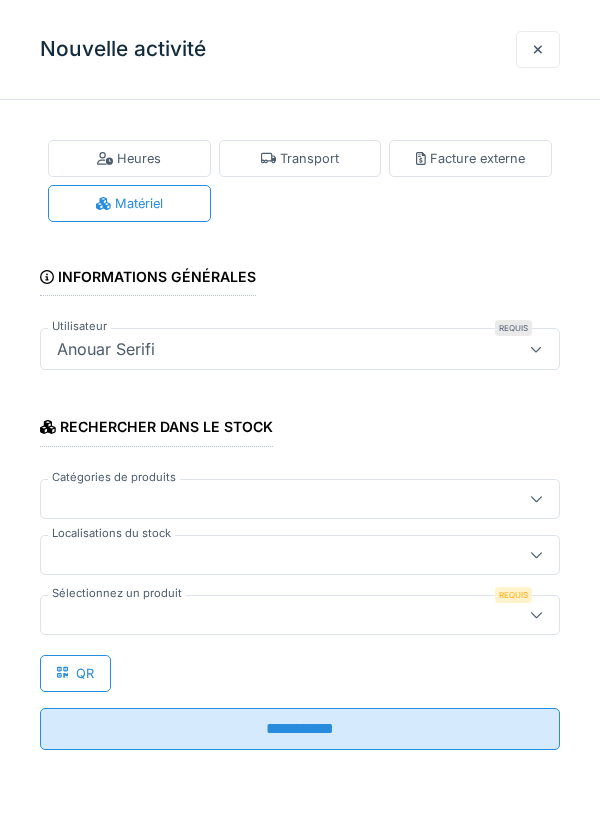 click at bounding box center (300, 555) 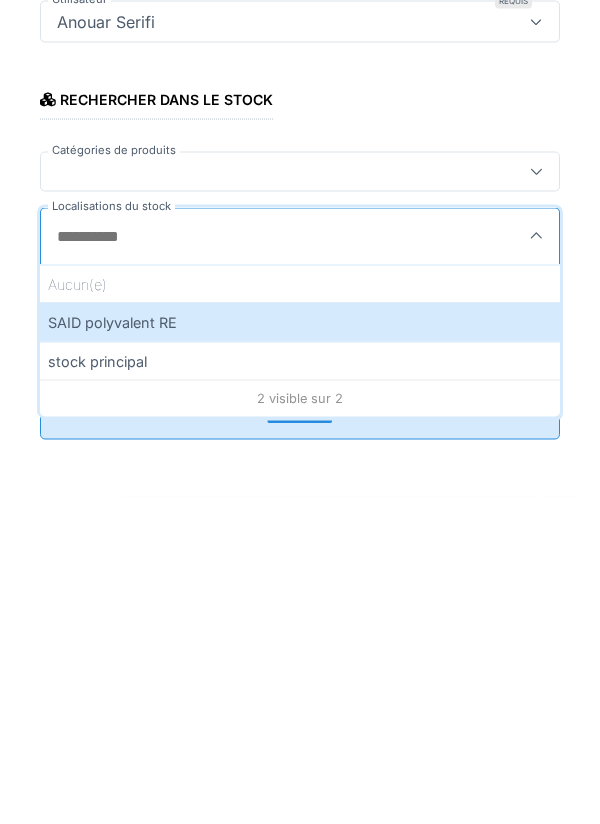 click on "SAID polyvalent RE" at bounding box center (300, 649) 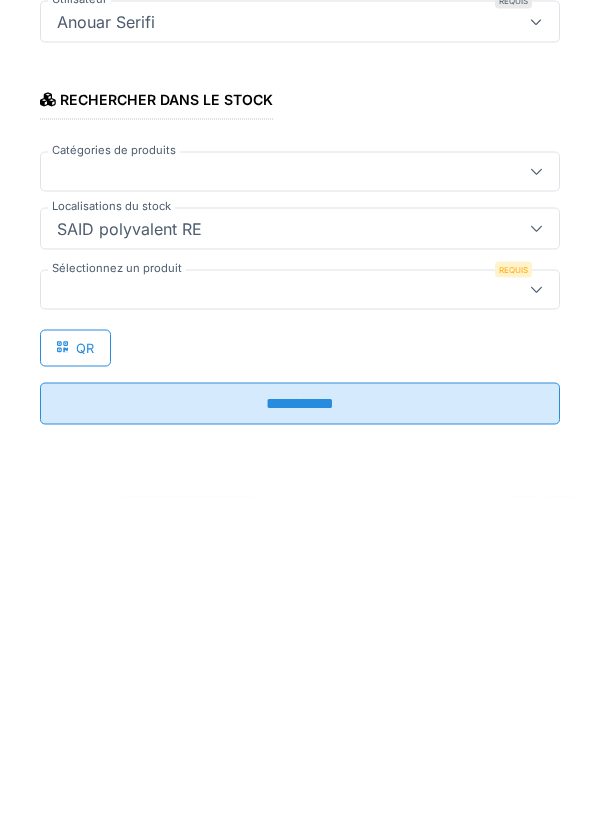 type on "***" 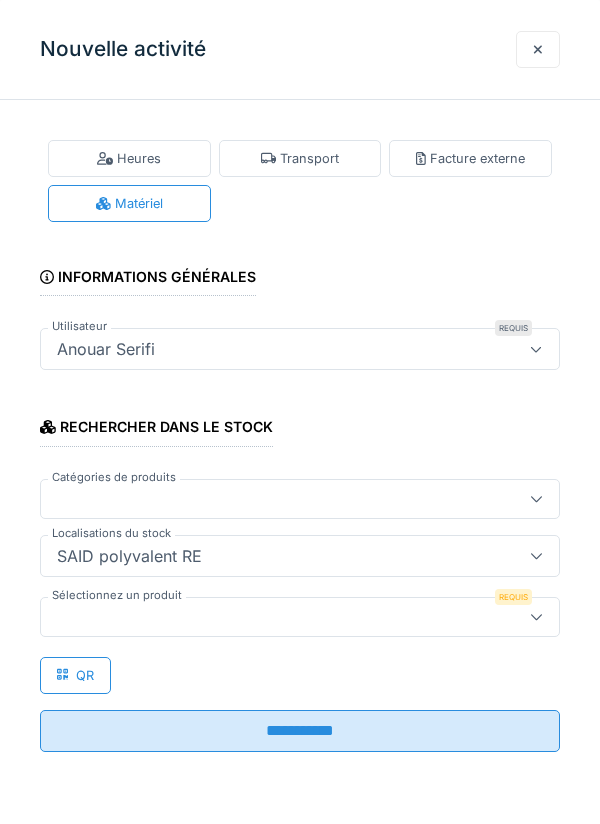 click at bounding box center (300, 617) 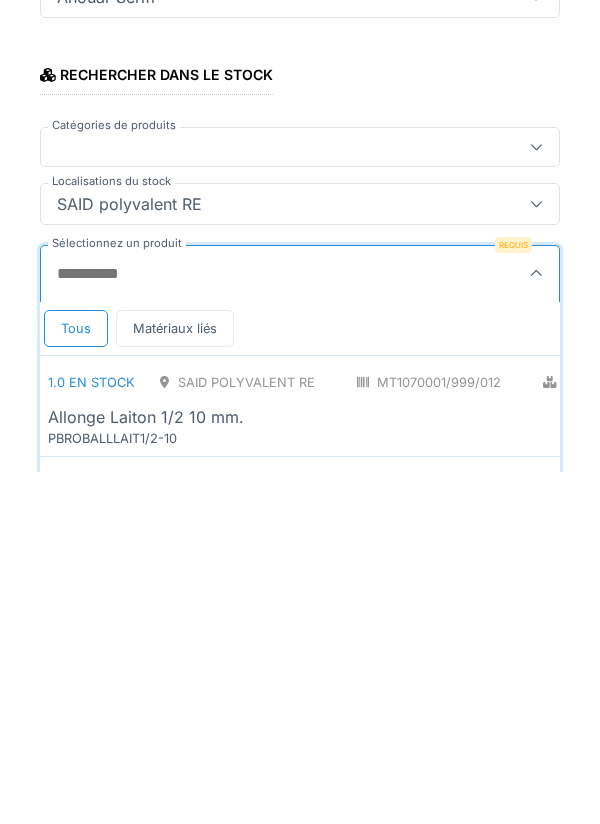 scroll, scrollTop: 1, scrollLeft: 0, axis: vertical 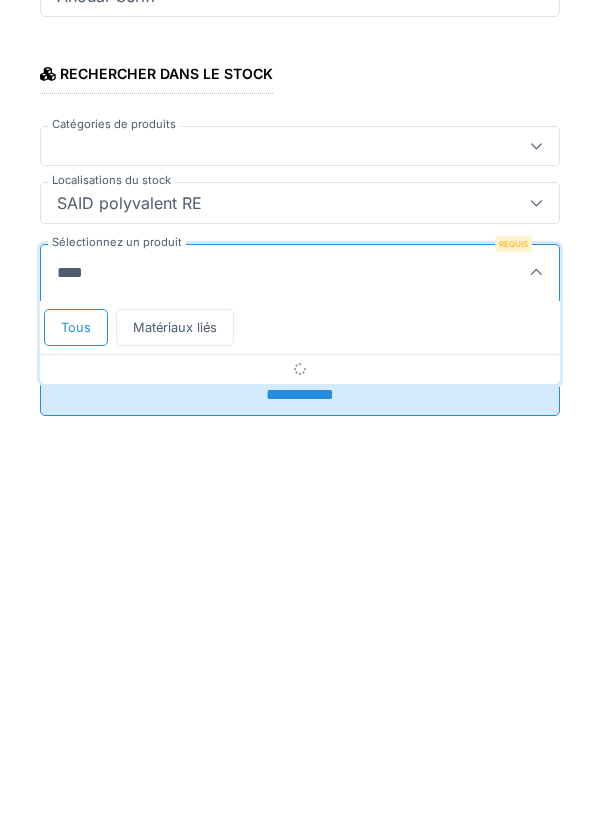type on "*****" 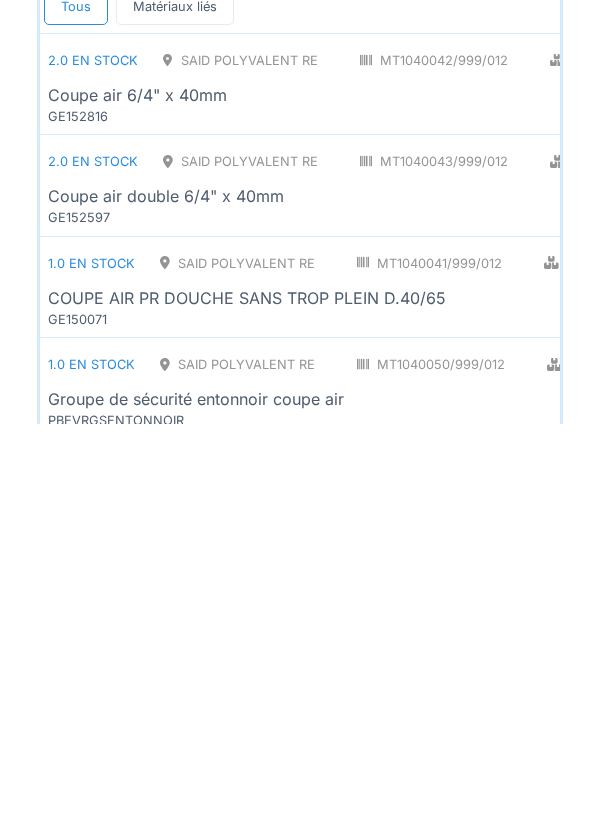 scroll, scrollTop: 324, scrollLeft: 0, axis: vertical 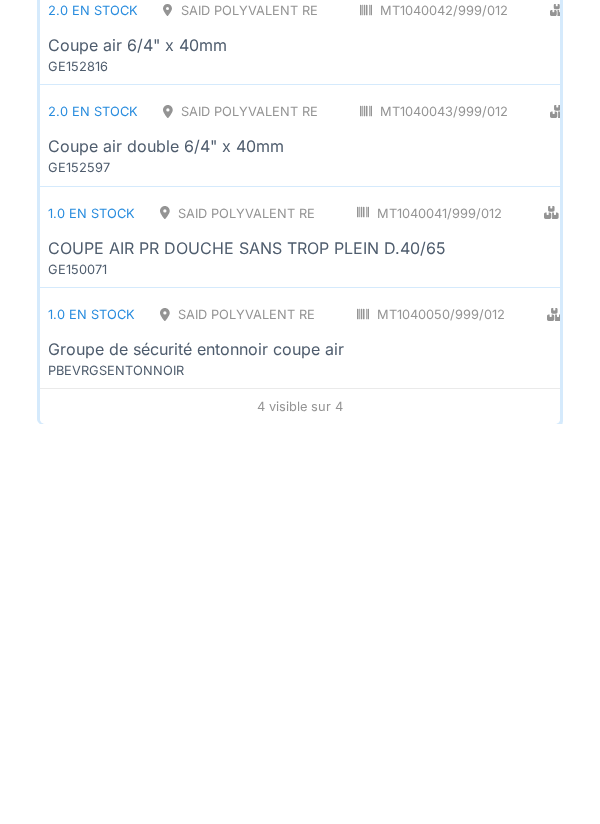 click on "MT1040043/999/012" at bounding box center [434, 511] 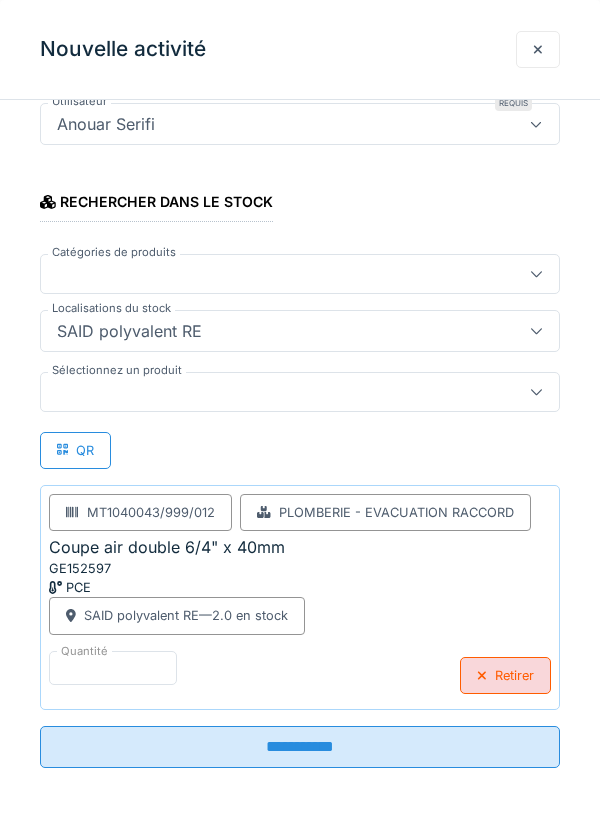 scroll, scrollTop: 225, scrollLeft: 0, axis: vertical 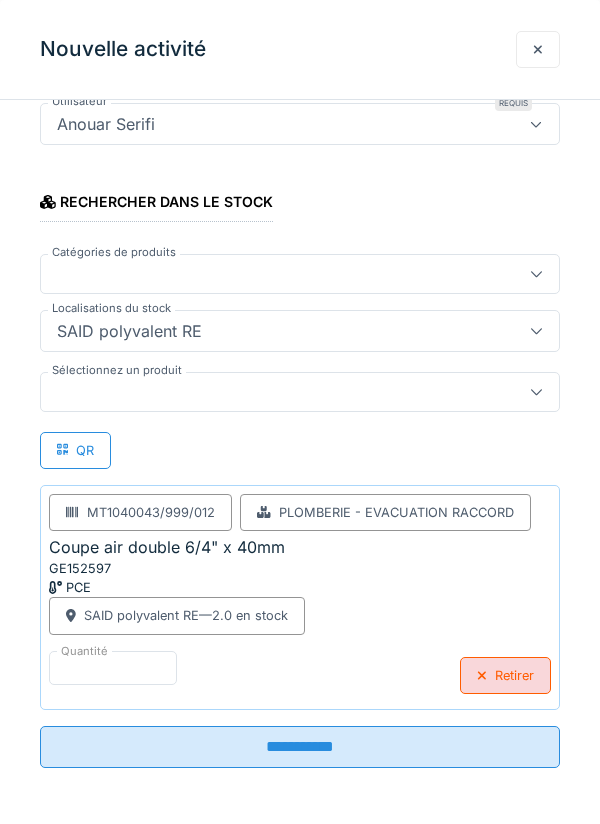 click at bounding box center (300, 392) 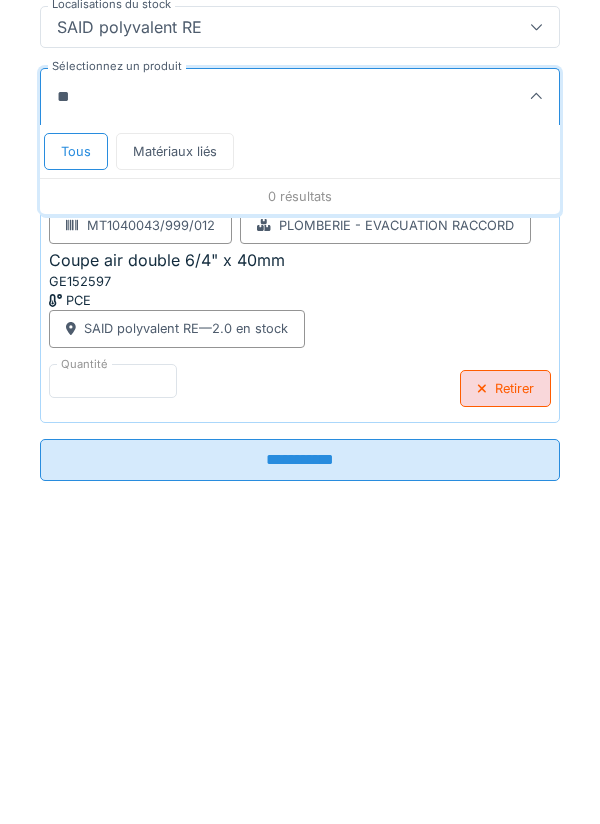 type on "*******" 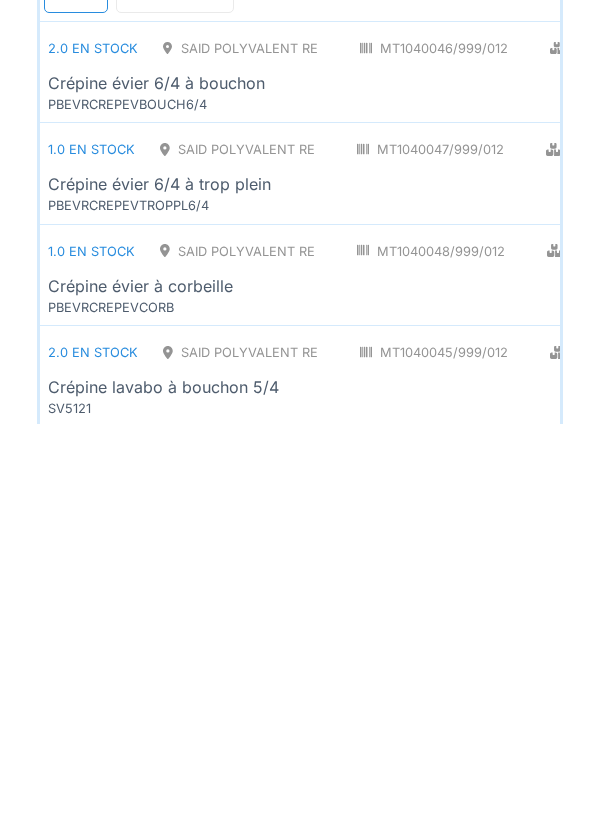 scroll, scrollTop: 324, scrollLeft: 0, axis: vertical 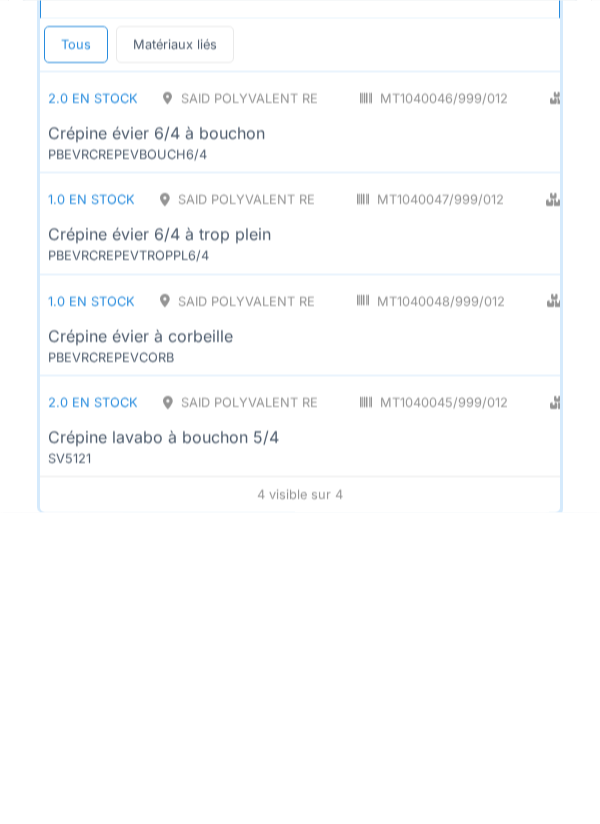 click on "Crépine évier 6/4 à trop plein" at bounding box center (478, 546) 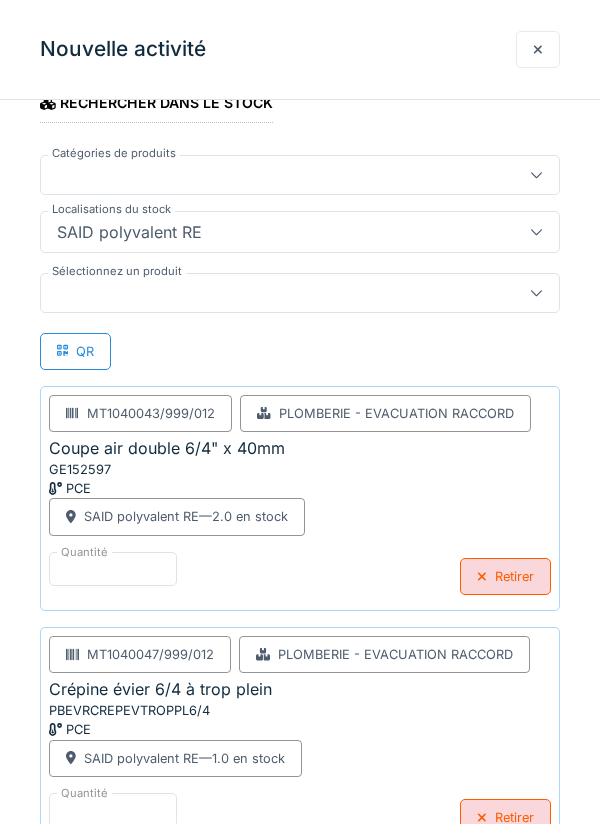click at bounding box center [300, 293] 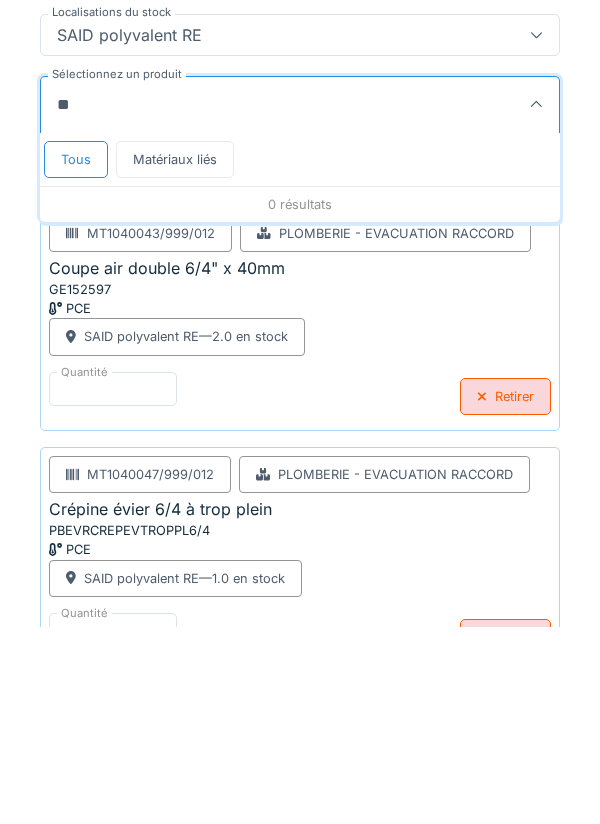 type on "***" 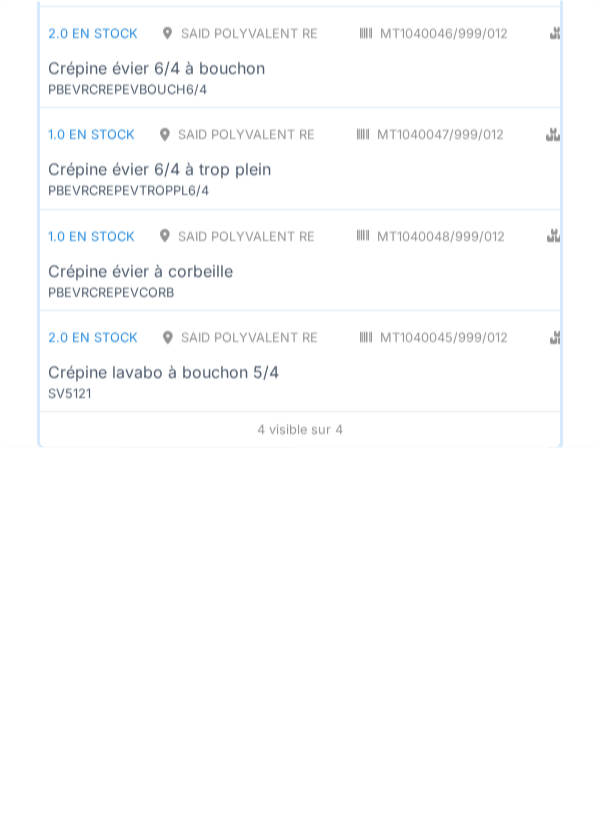 click on "Crépine évier à corbeille" at bounding box center (479, 648) 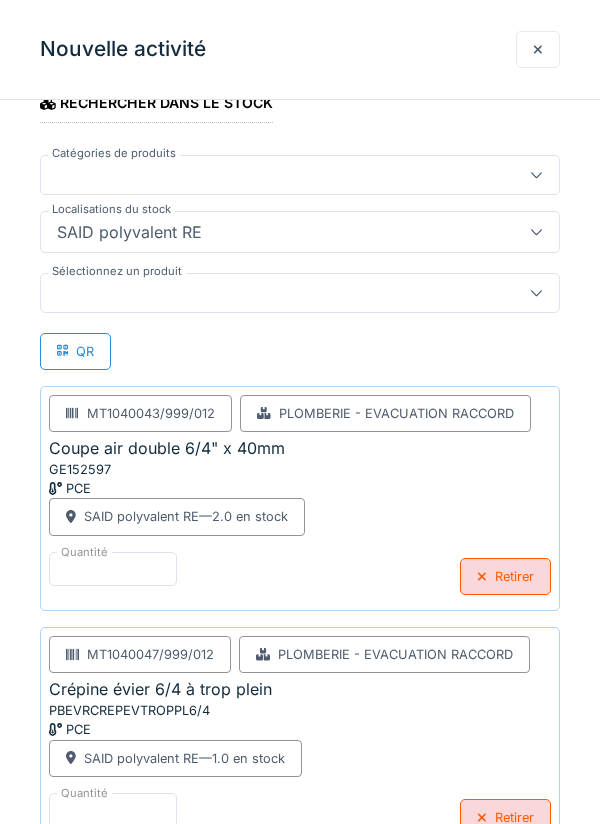 scroll, scrollTop: 611, scrollLeft: 0, axis: vertical 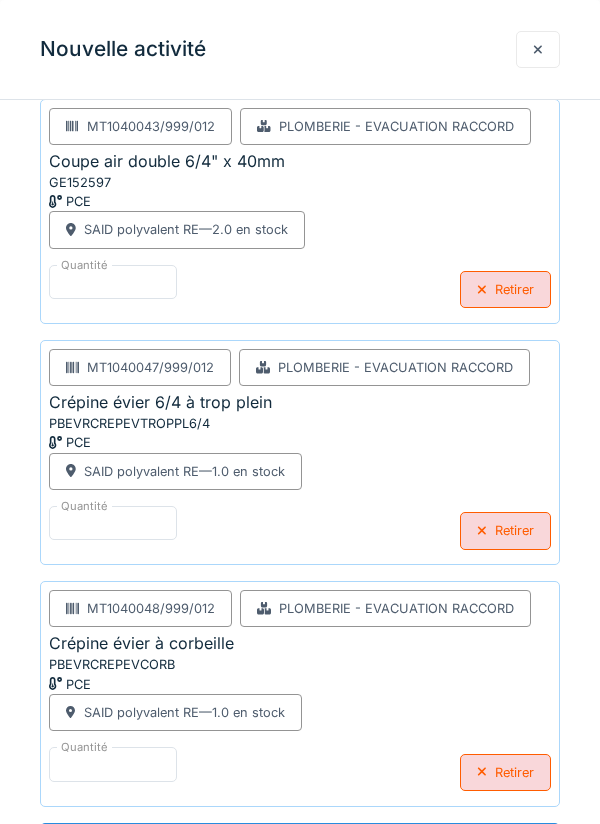click on "**********" at bounding box center [300, 844] 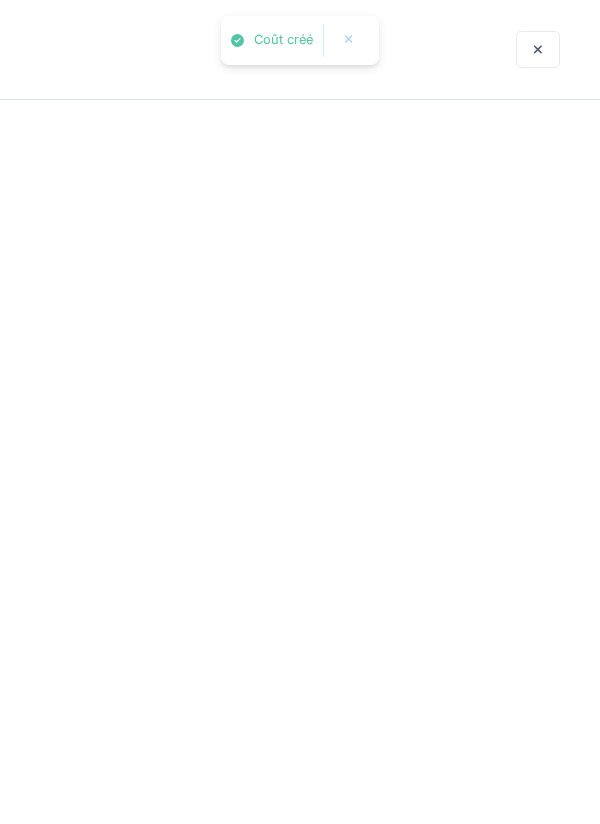 scroll, scrollTop: 0, scrollLeft: 0, axis: both 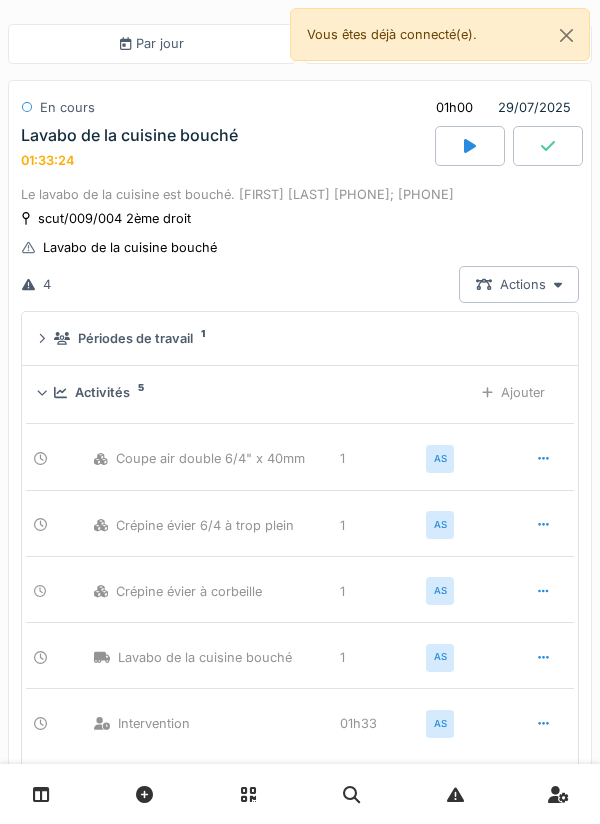 click on "Ajouter" at bounding box center [513, 392] 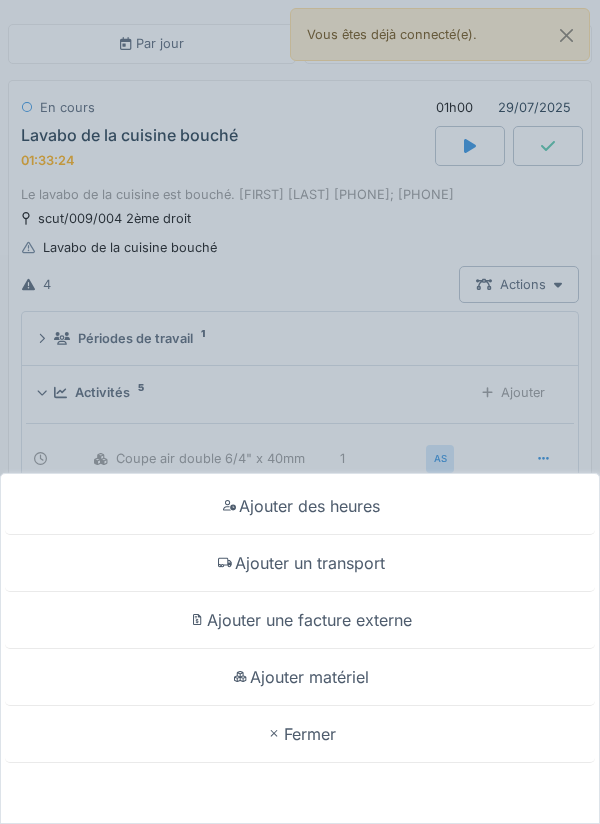 click on "Ajouter matériel" at bounding box center (300, 677) 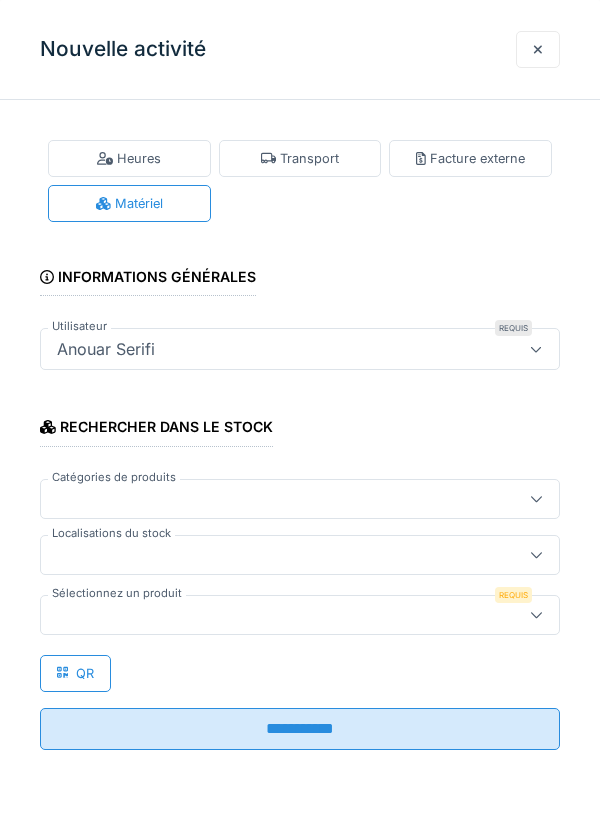 click at bounding box center [274, 555] 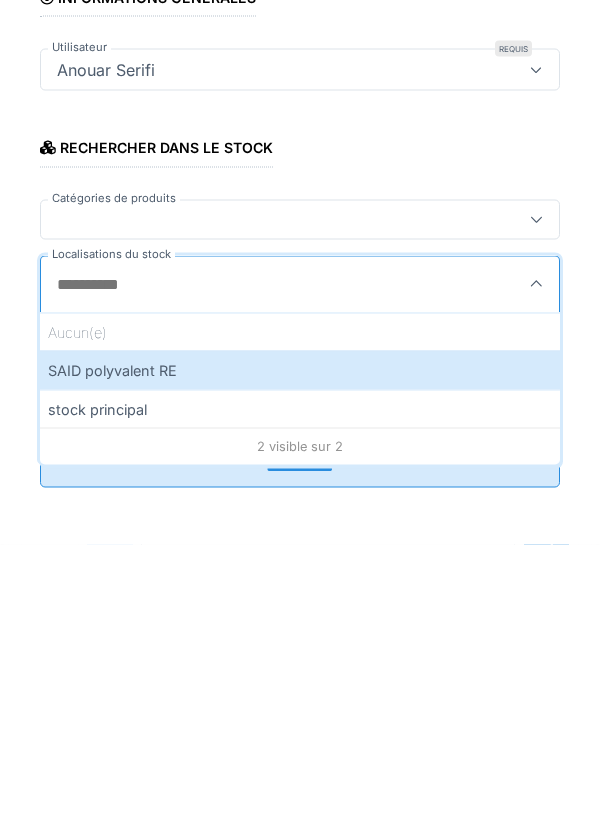 click on "SAID polyvalent RE" at bounding box center (300, 649) 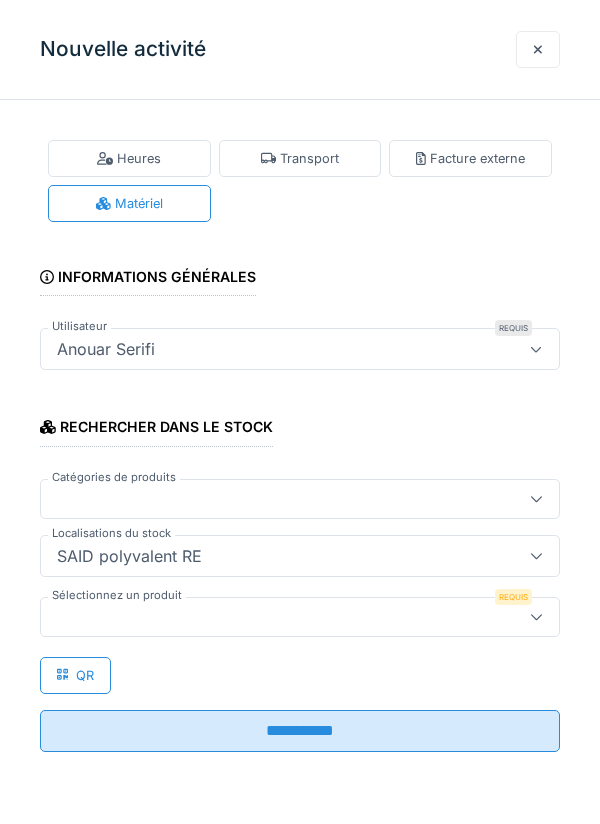 click at bounding box center [274, 617] 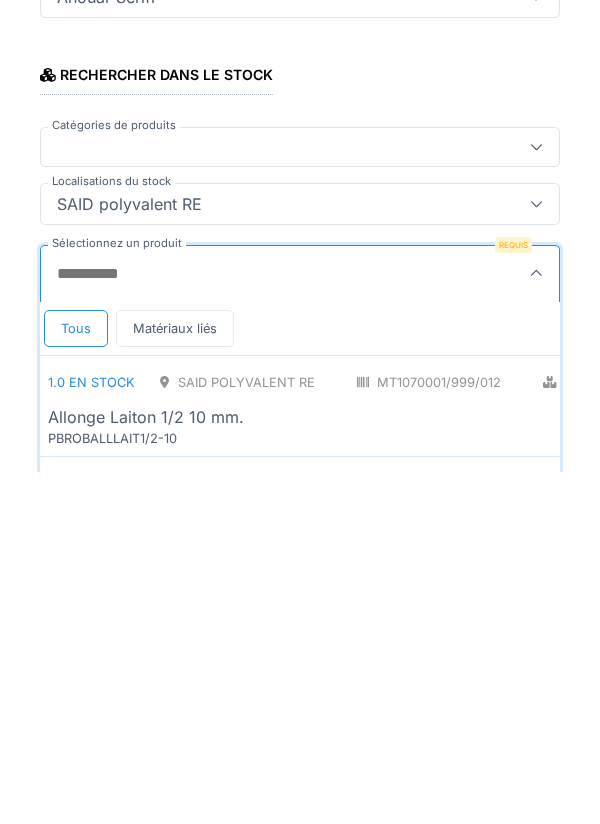 scroll, scrollTop: 1, scrollLeft: 0, axis: vertical 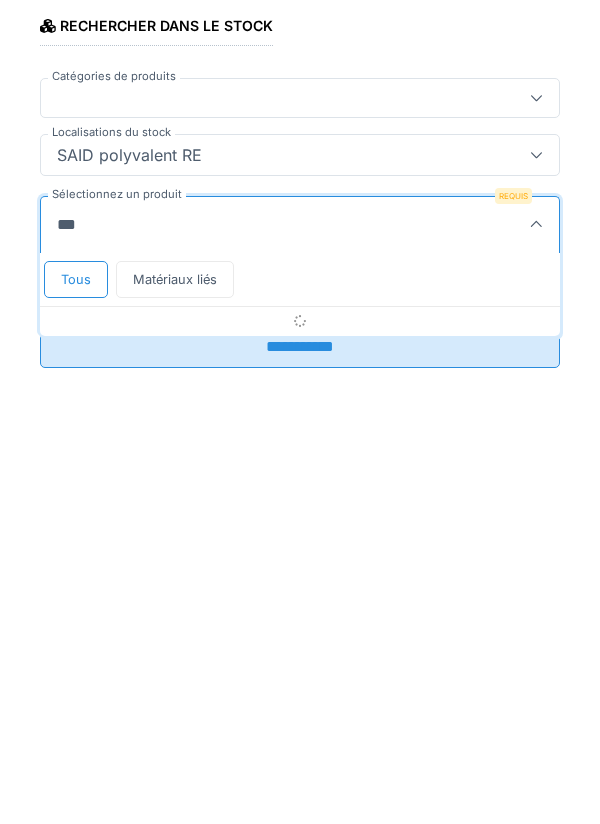 type on "*****" 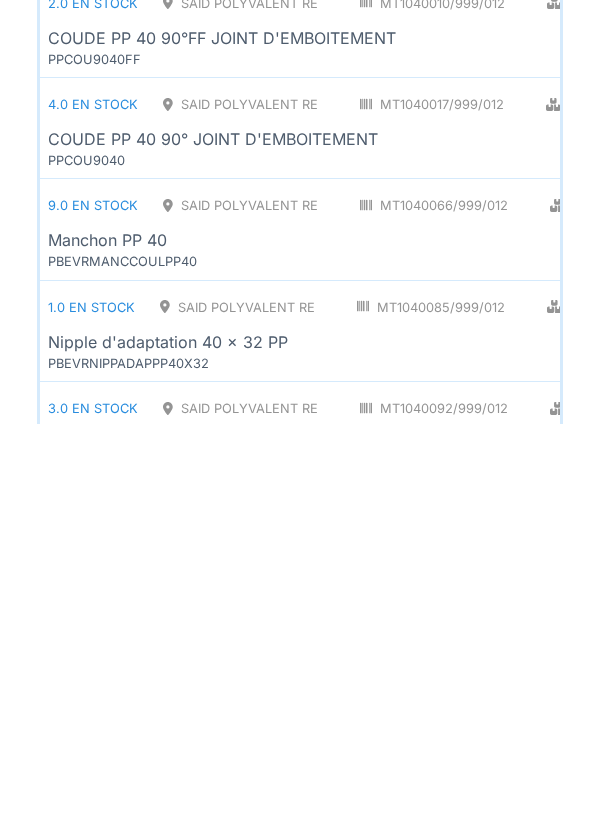 scroll, scrollTop: 545, scrollLeft: 0, axis: vertical 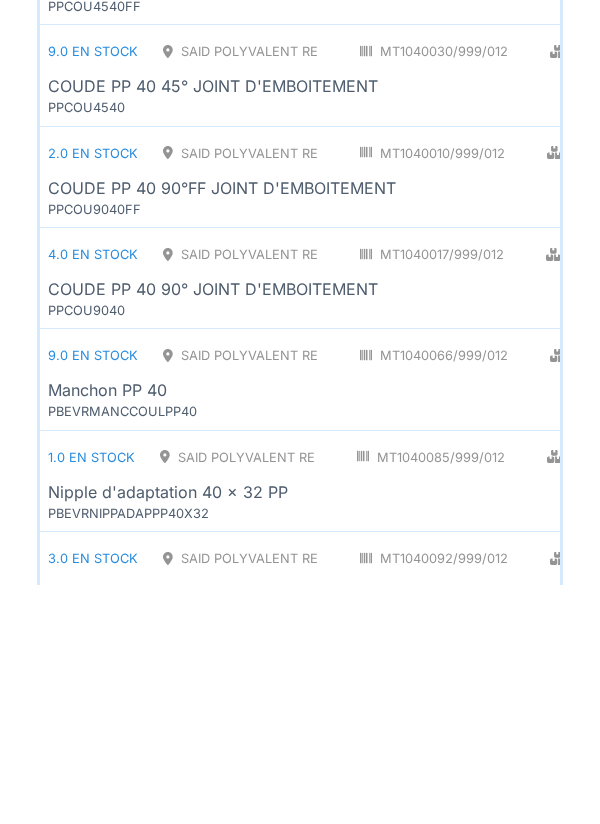 click on "9.0 en stock SAID polyvalent RE MT1040030/999/012 Plomberie - Evacuation raccord PCE COUDE PP 40 45° JOINT D'EMBOITEMENT PPCOU4540" at bounding box center [480, 314] 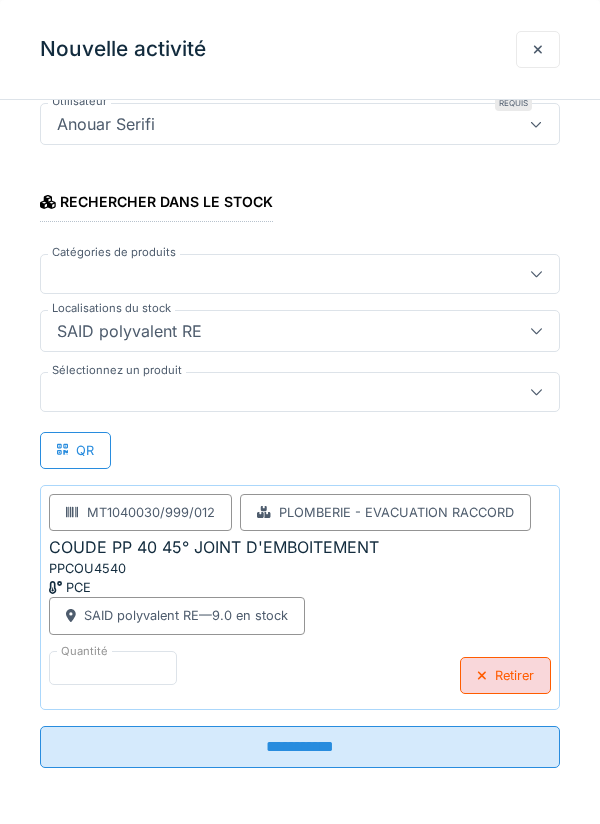 scroll, scrollTop: 225, scrollLeft: 0, axis: vertical 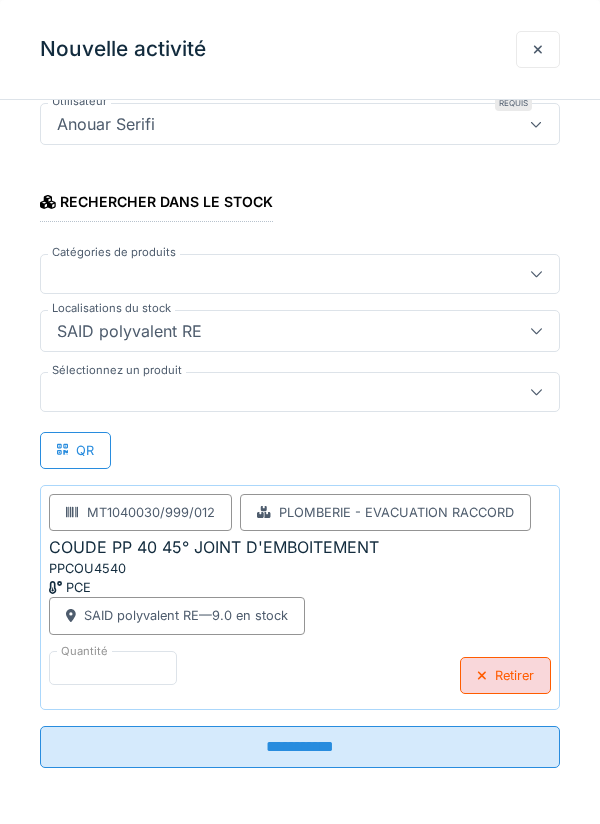 click at bounding box center [274, 392] 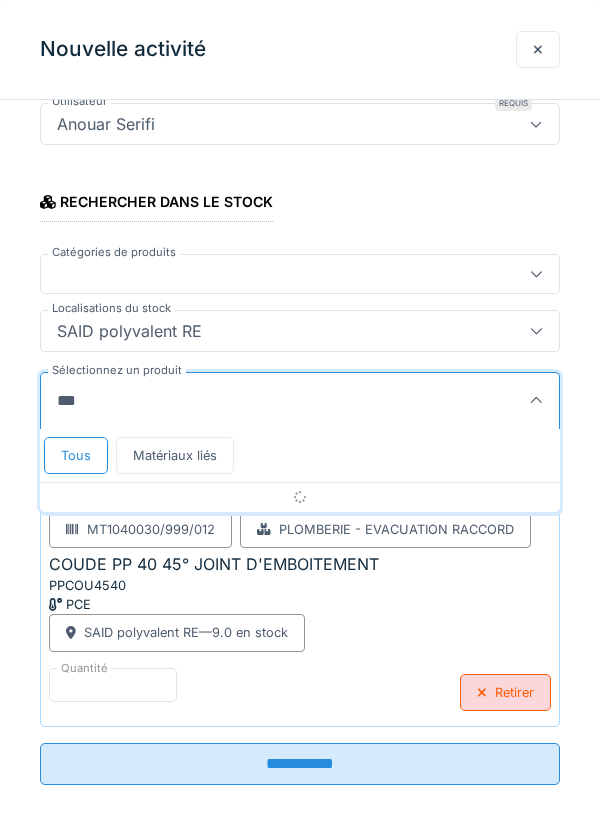 type on "*****" 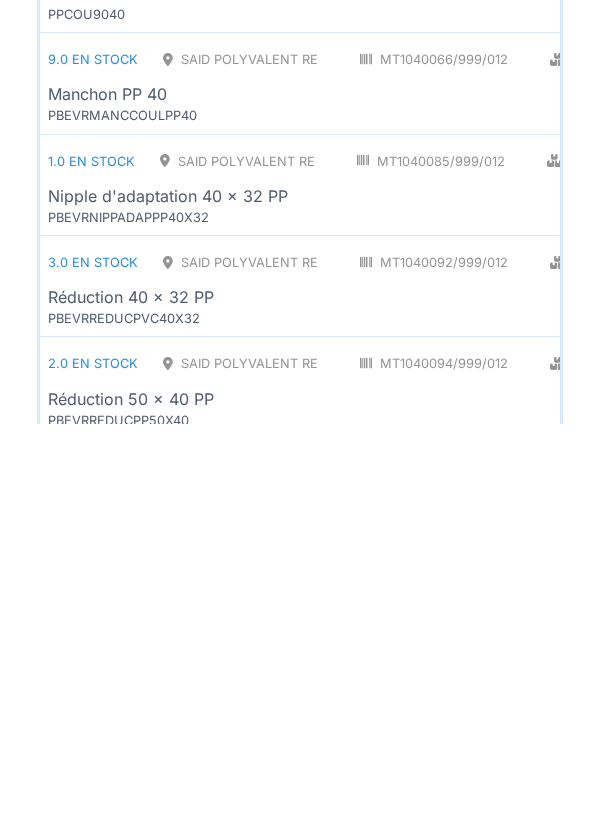 scroll, scrollTop: 831, scrollLeft: 0, axis: vertical 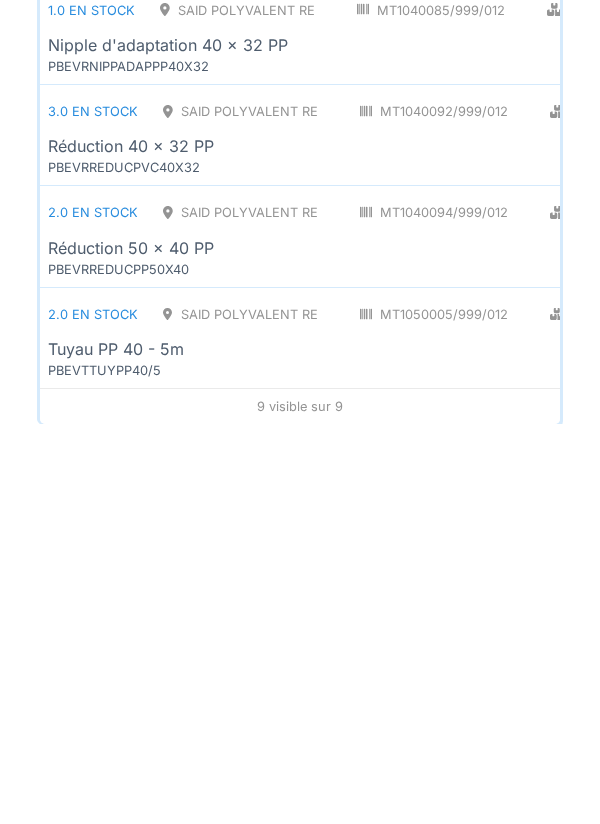 click on "SAID polyvalent RE" at bounding box center [240, 714] 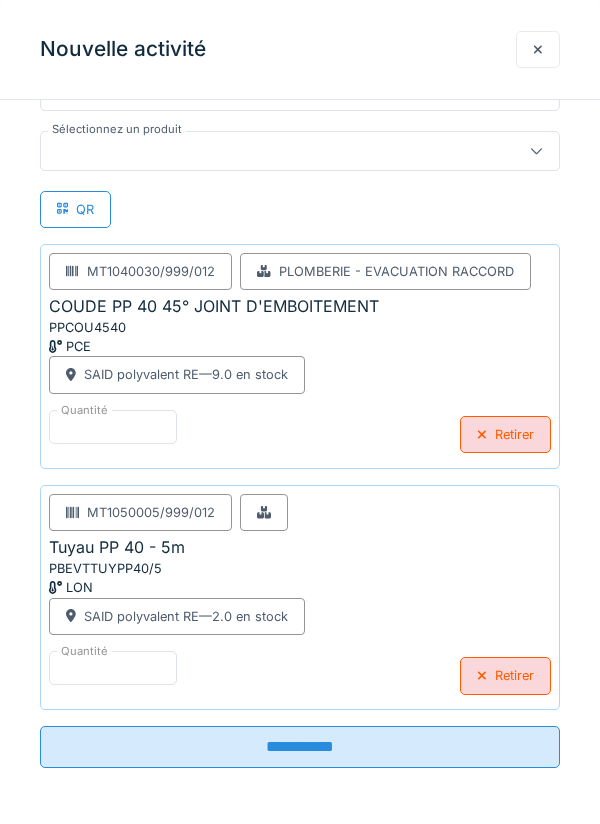 scroll, scrollTop: 466, scrollLeft: 0, axis: vertical 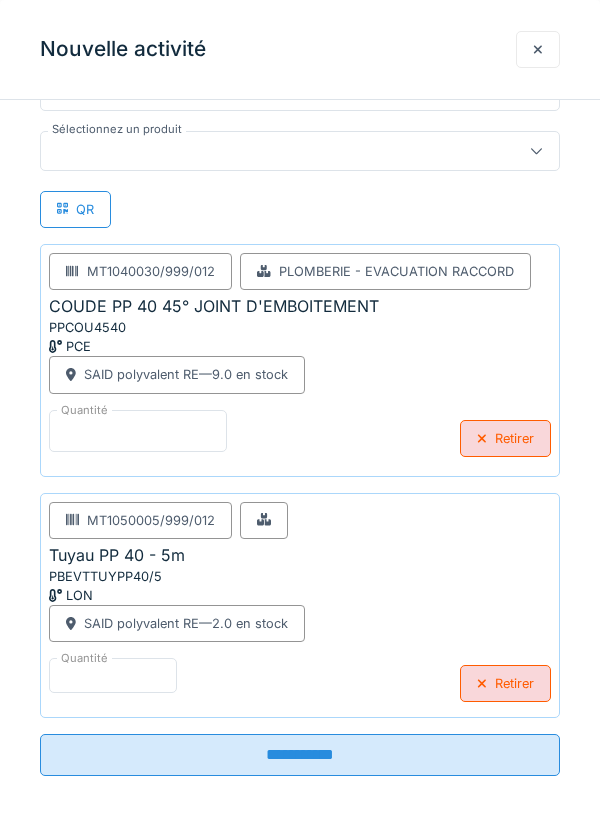 click on "*" at bounding box center [138, 431] 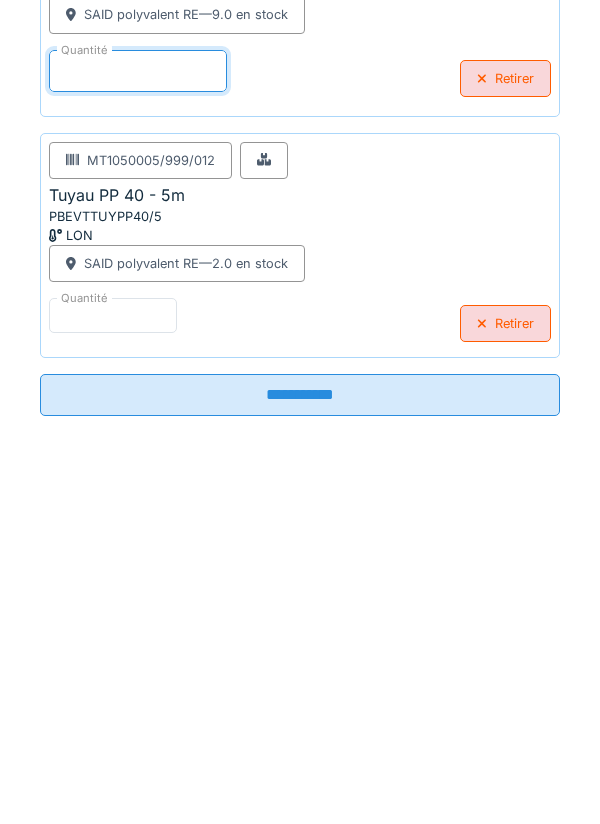 type on "*" 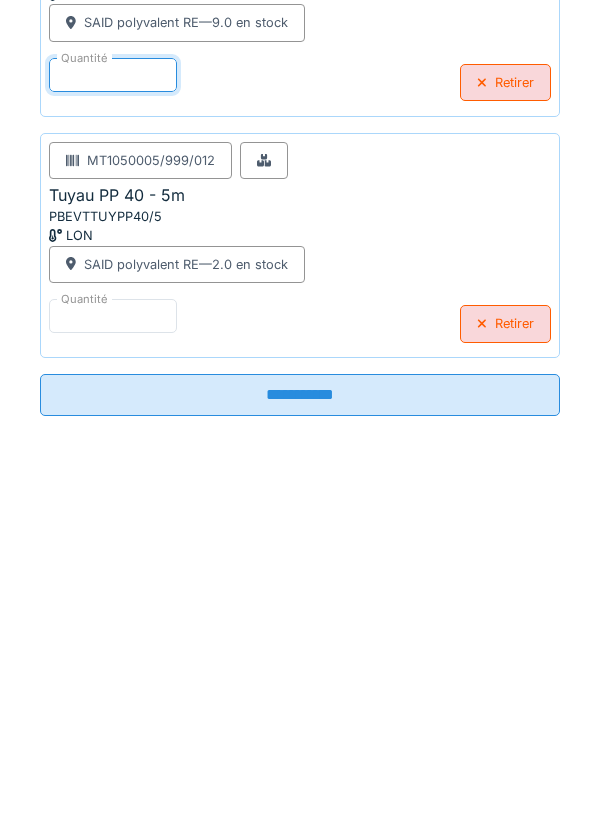click on "**********" at bounding box center [300, 747] 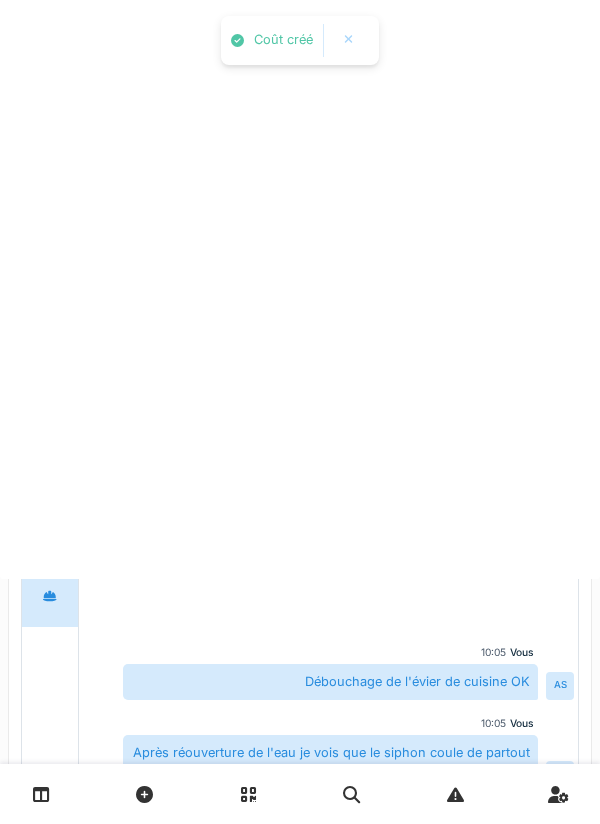 scroll, scrollTop: 0, scrollLeft: 0, axis: both 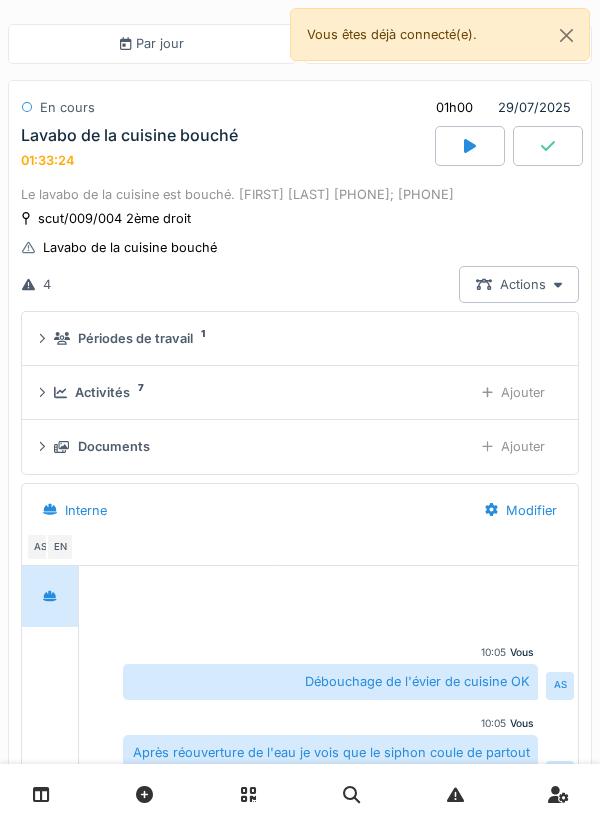 click at bounding box center [548, 146] 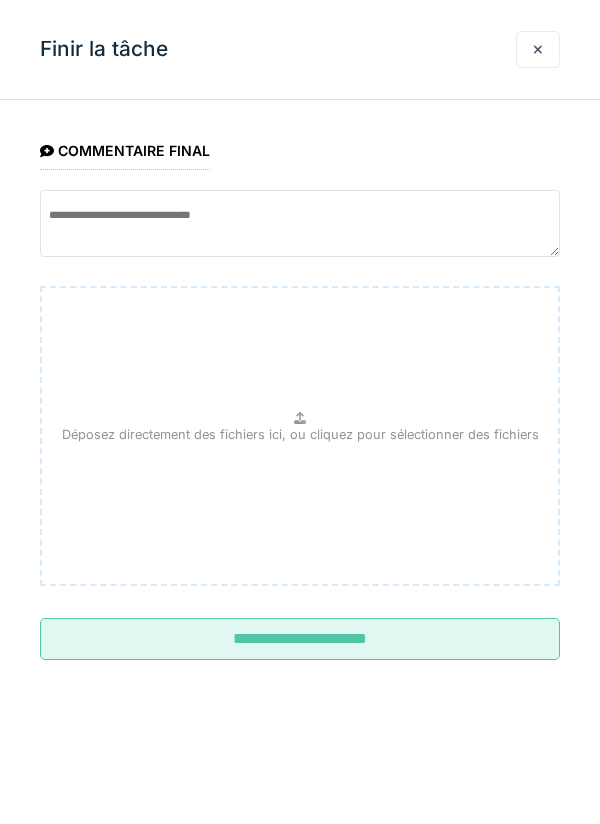 click on "**********" at bounding box center (300, 639) 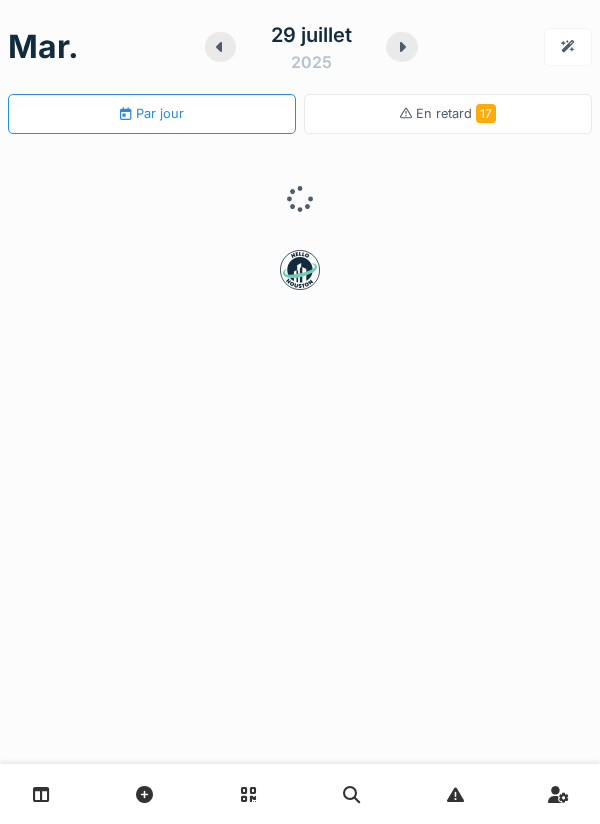 scroll, scrollTop: 0, scrollLeft: 0, axis: both 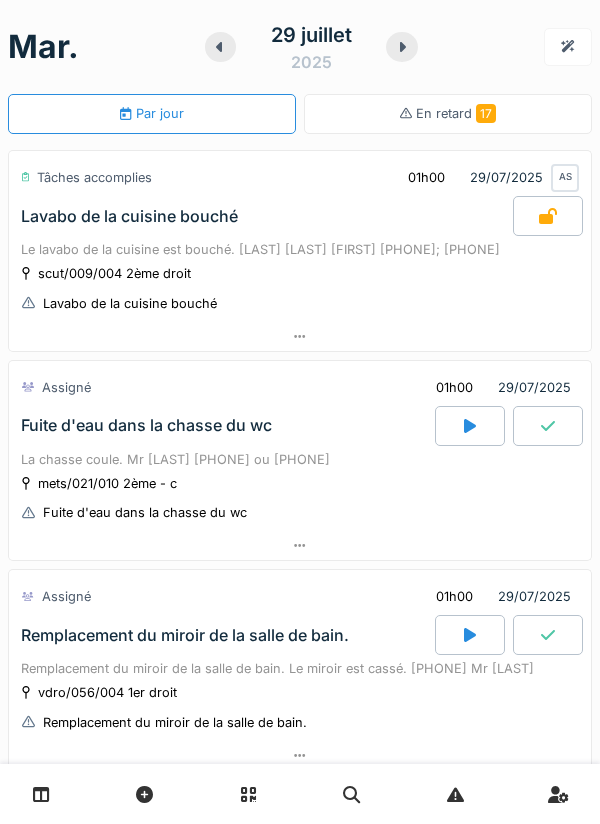 click at bounding box center (470, 426) 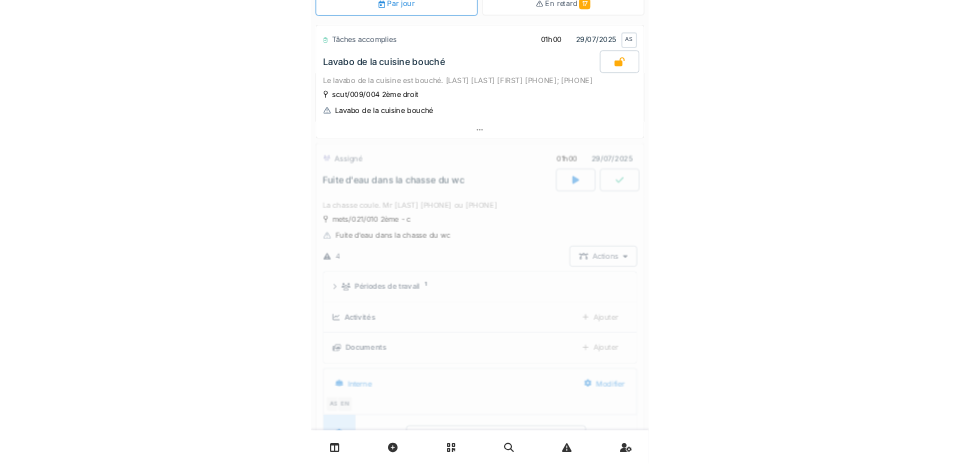 scroll, scrollTop: 279, scrollLeft: 0, axis: vertical 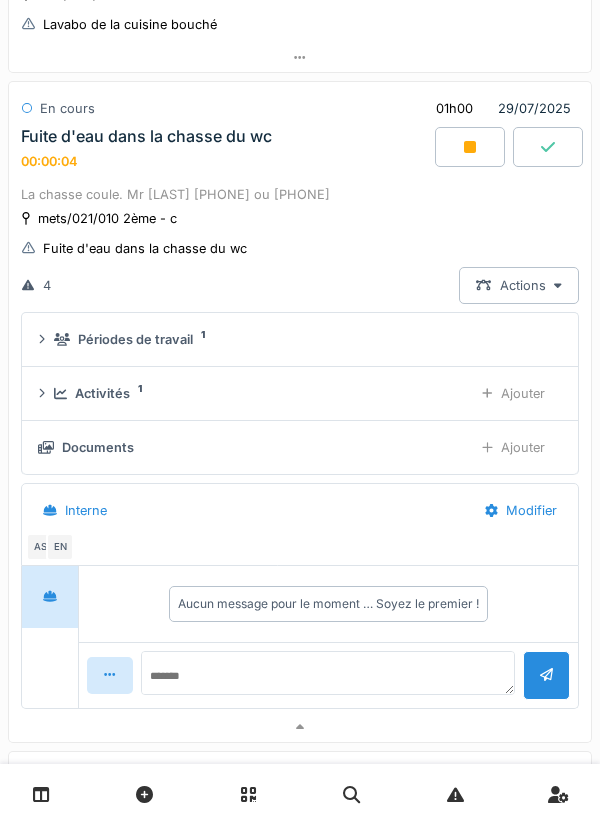 click on "Documents" at bounding box center [247, 447] 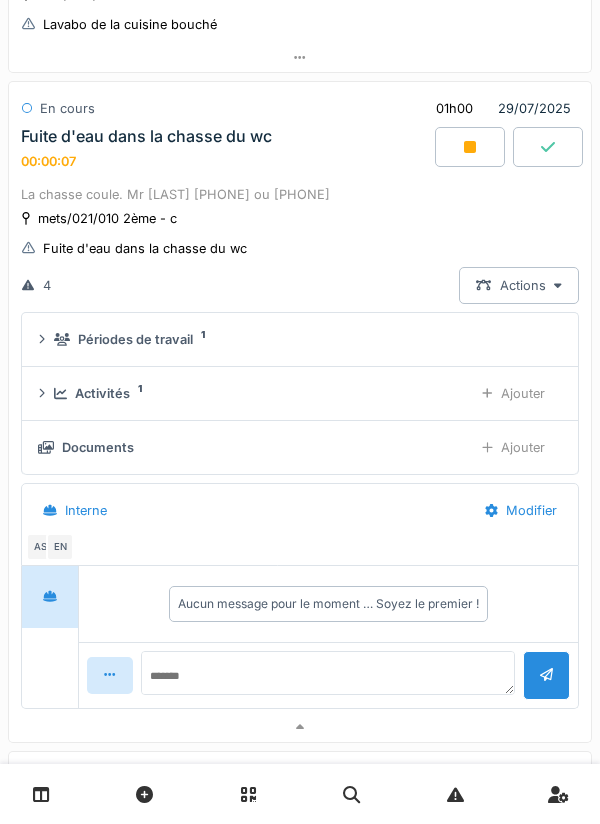 click on "Activités 1" at bounding box center [255, 393] 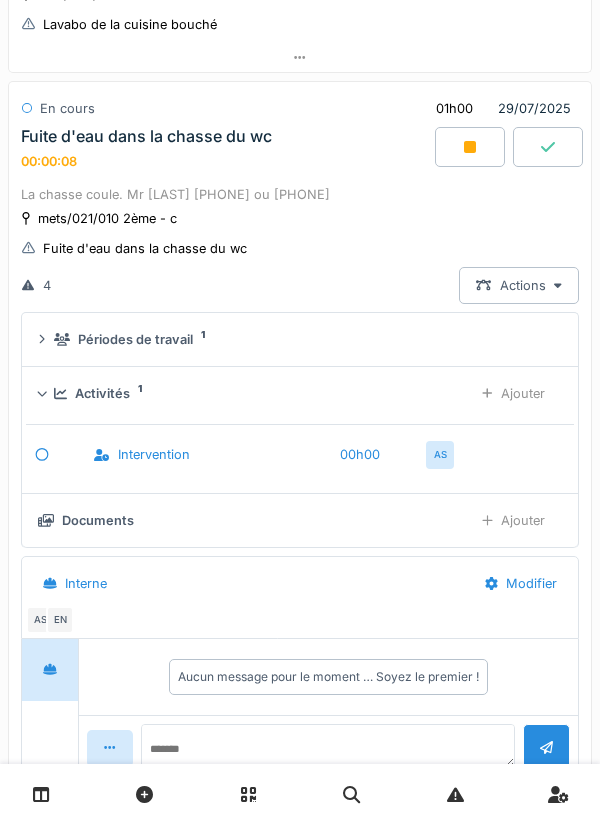 click on "Ajouter" at bounding box center (513, 393) 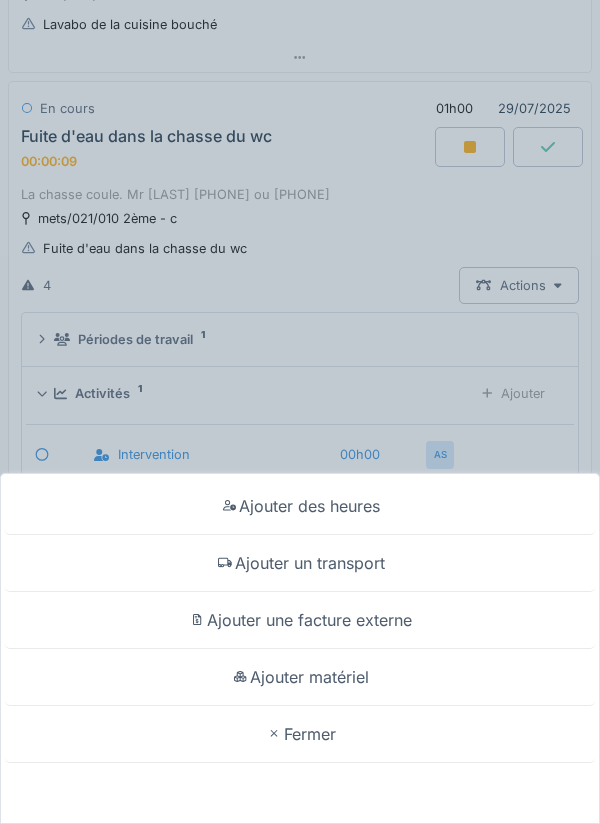 click on "Ajouter un transport" at bounding box center (300, 563) 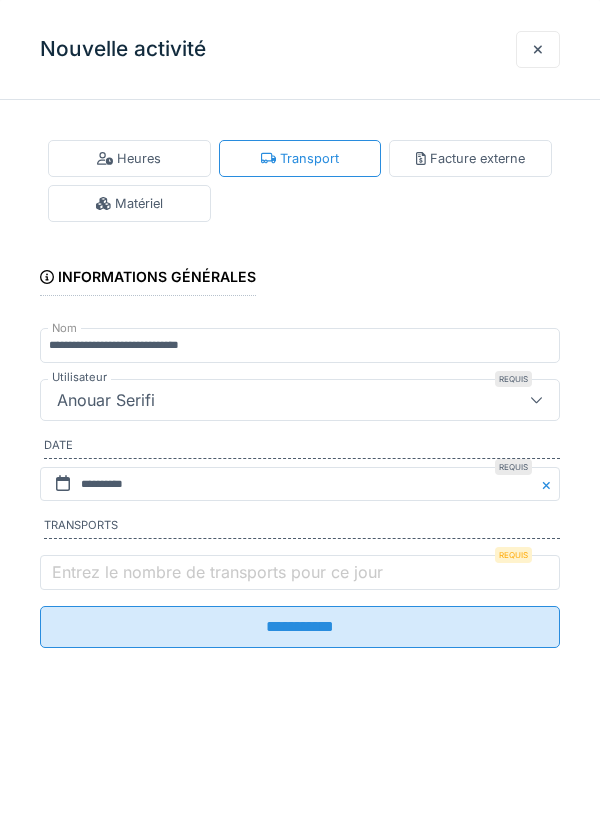 click on "Entrez le nombre de transports pour ce jour" at bounding box center [217, 572] 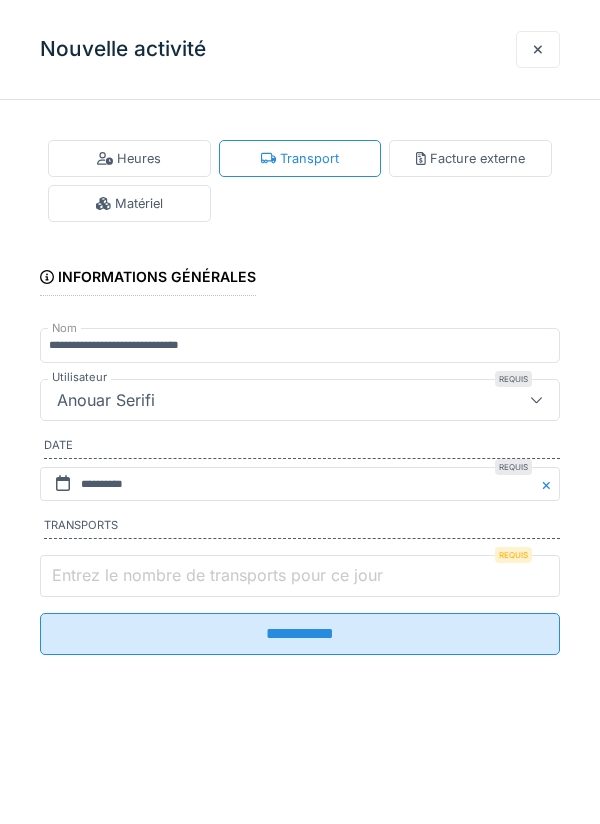 click on "Entrez le nombre de transports pour ce jour" at bounding box center [300, 576] 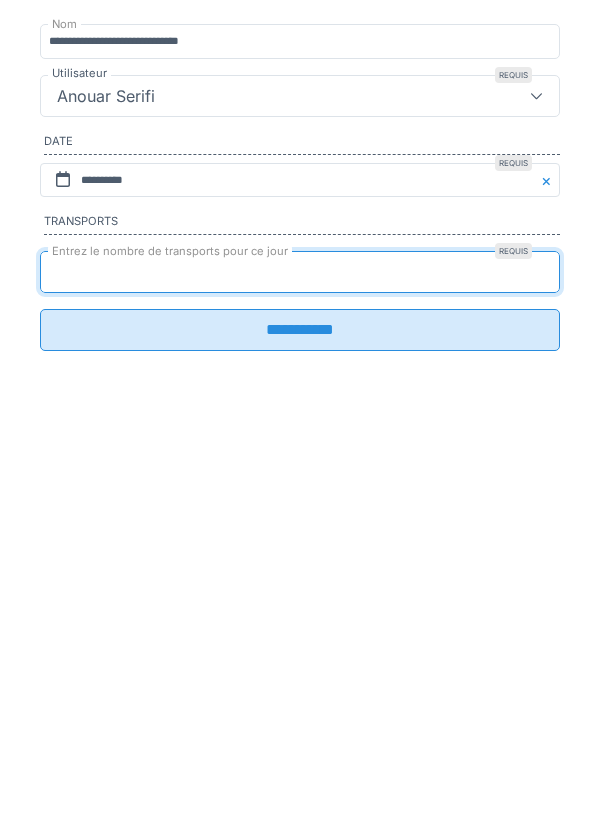 type on "*" 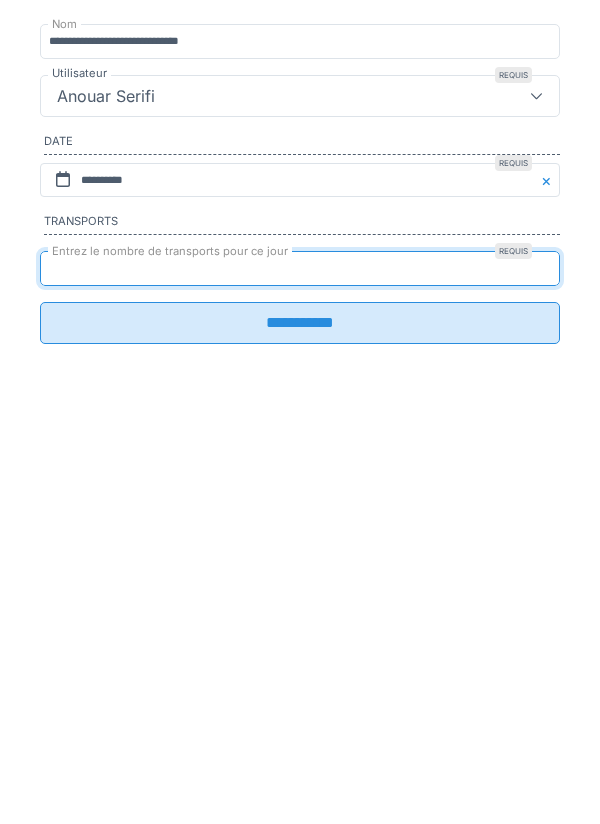 click on "**********" at bounding box center (300, 627) 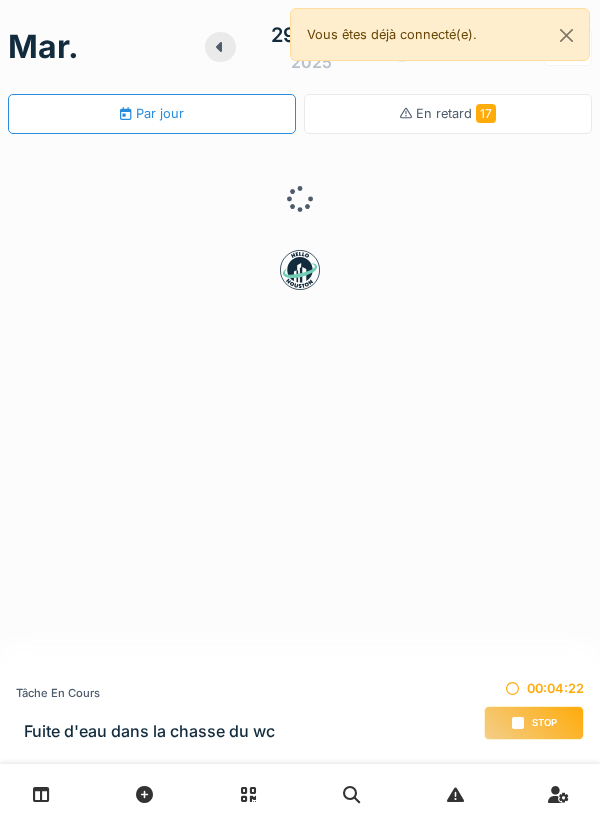 scroll, scrollTop: 0, scrollLeft: 0, axis: both 